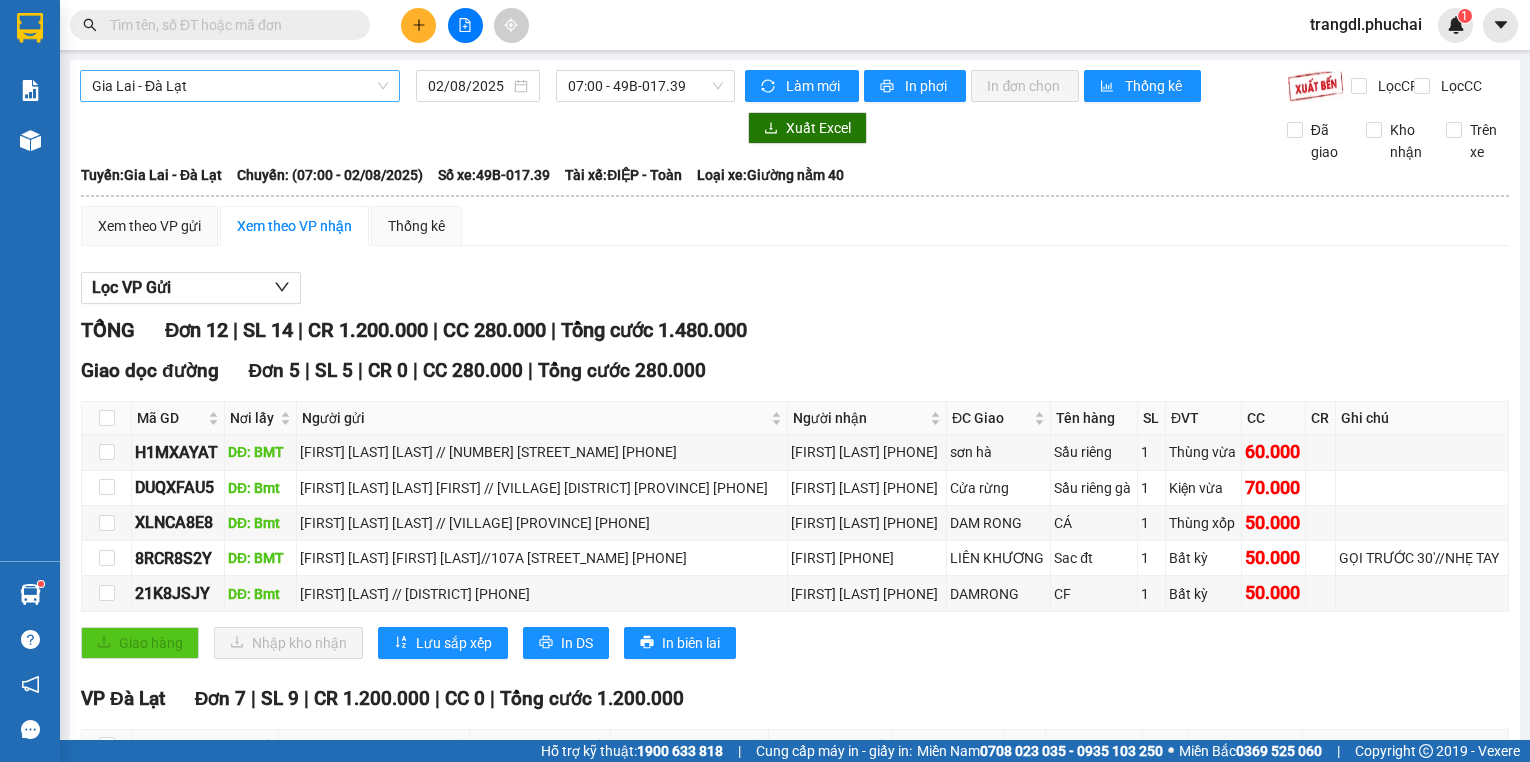 scroll, scrollTop: 0, scrollLeft: 0, axis: both 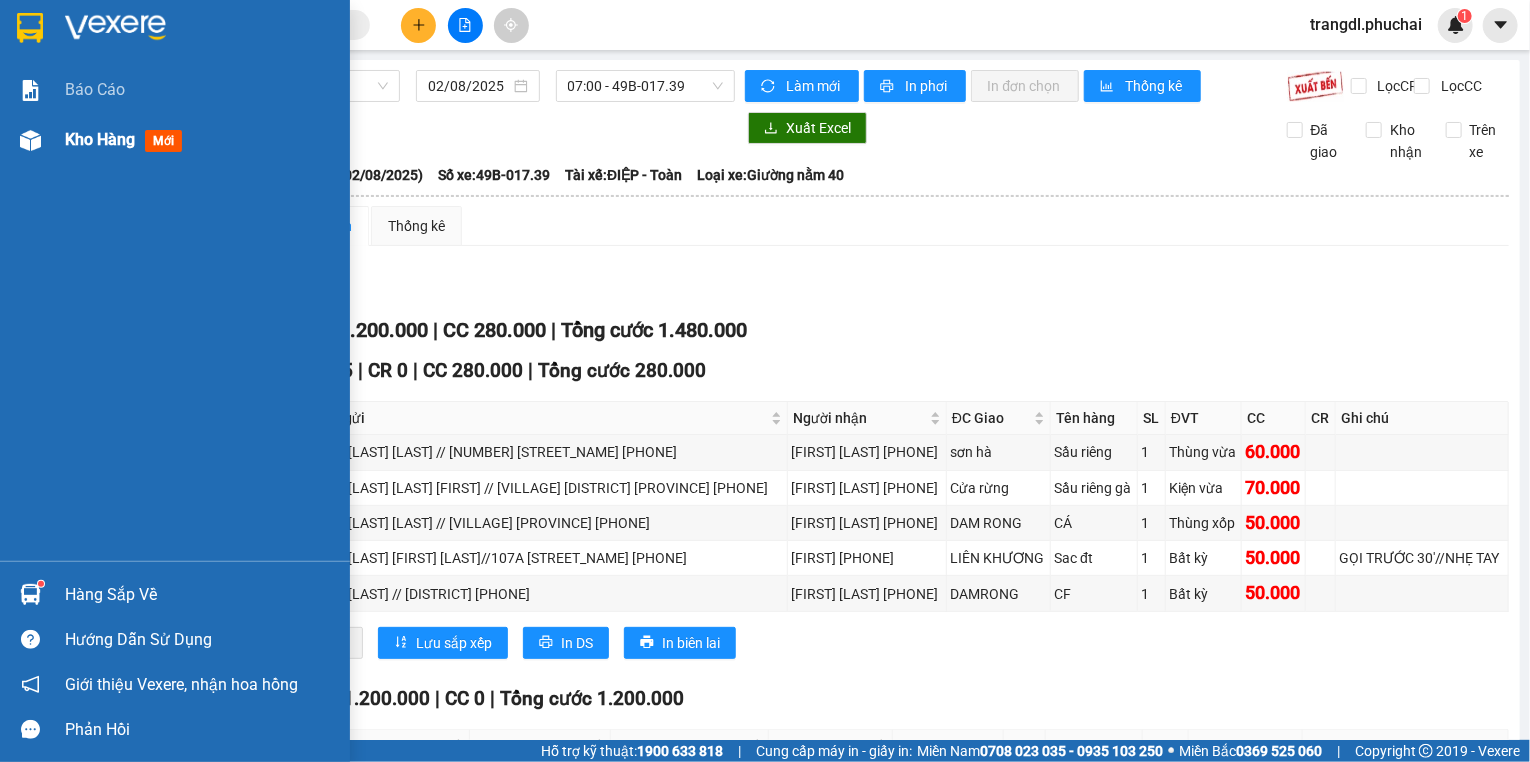 click at bounding box center (30, 140) 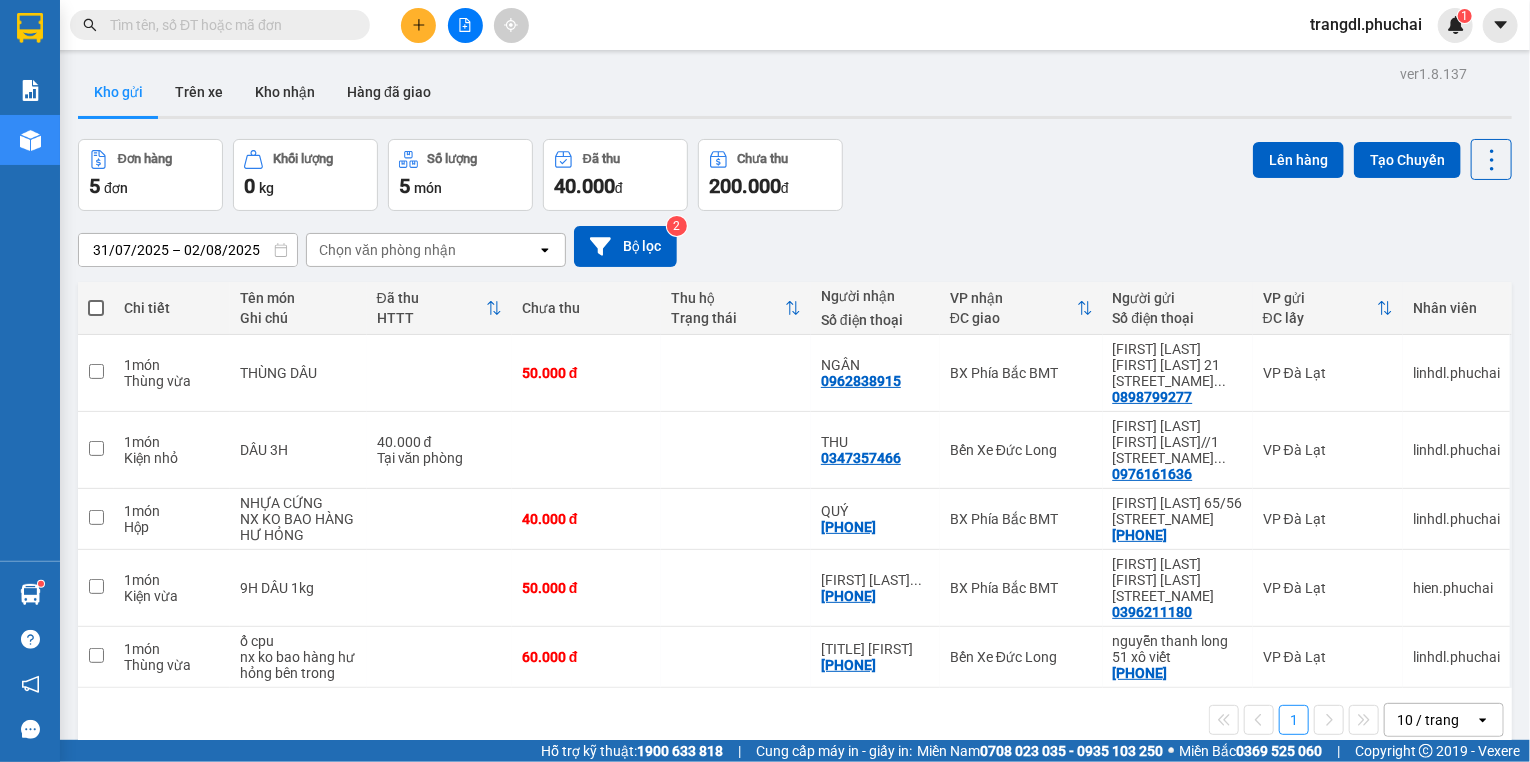 paste on "[PHONE]" 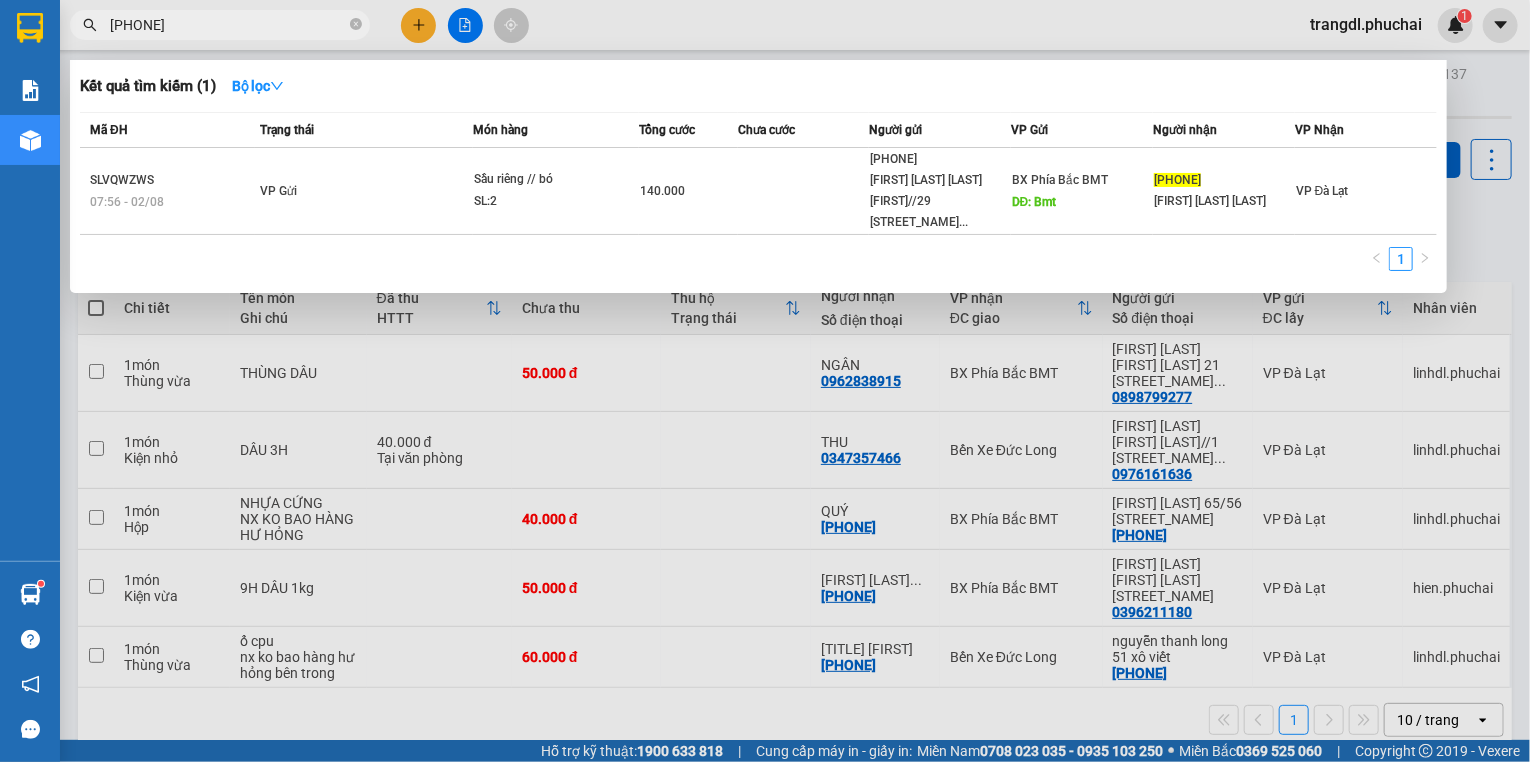 type on "[PHONE]" 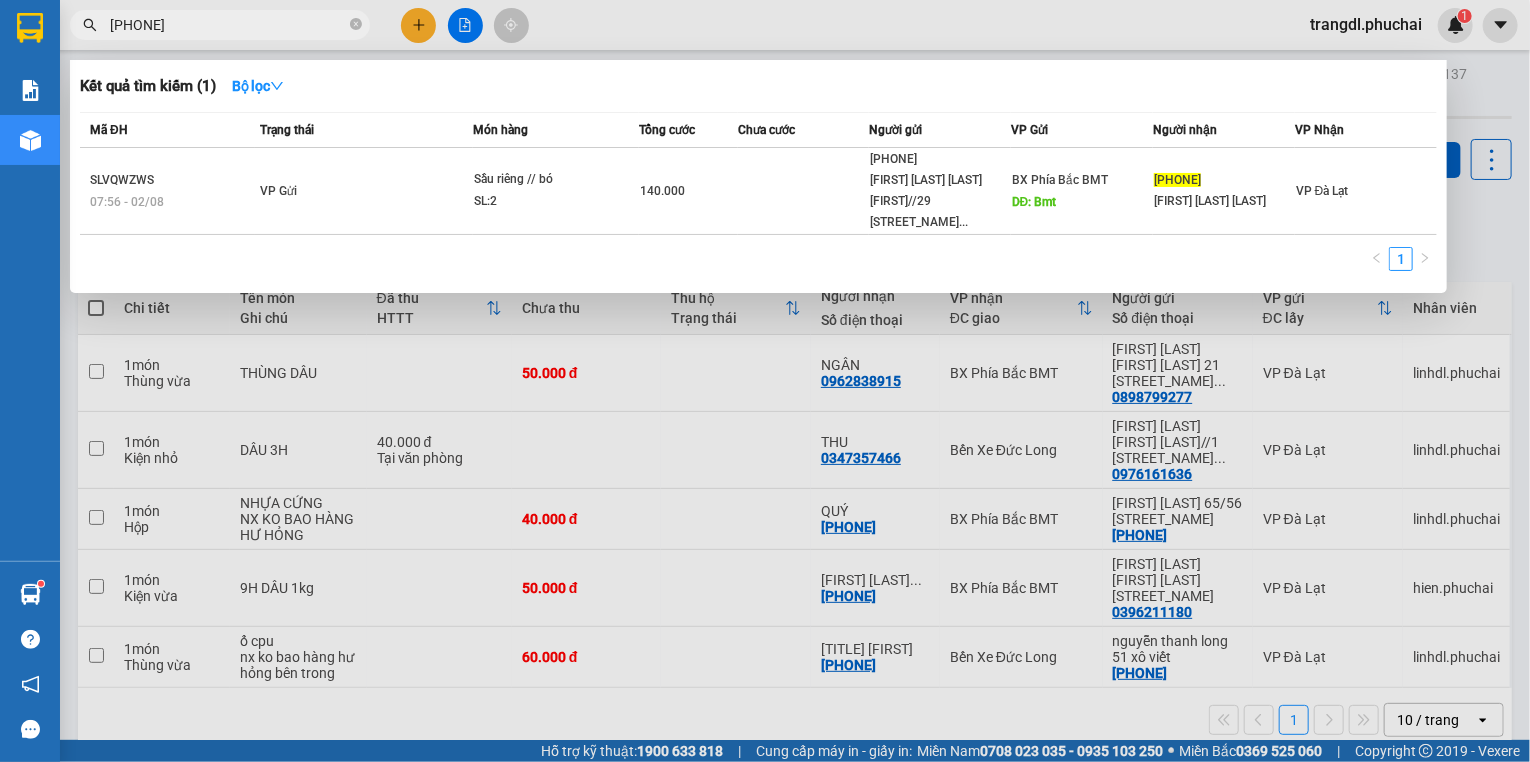 click at bounding box center (765, 381) 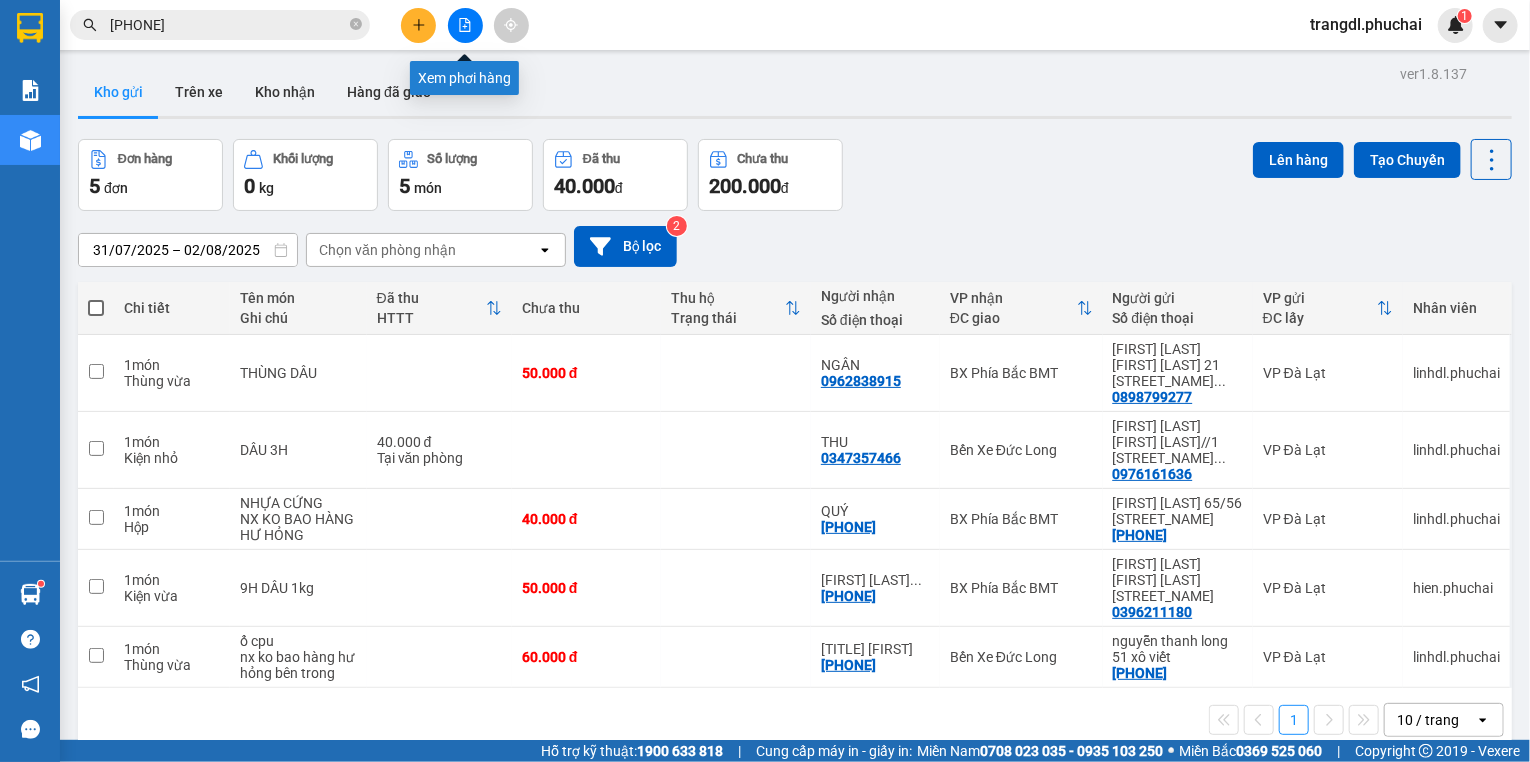 click 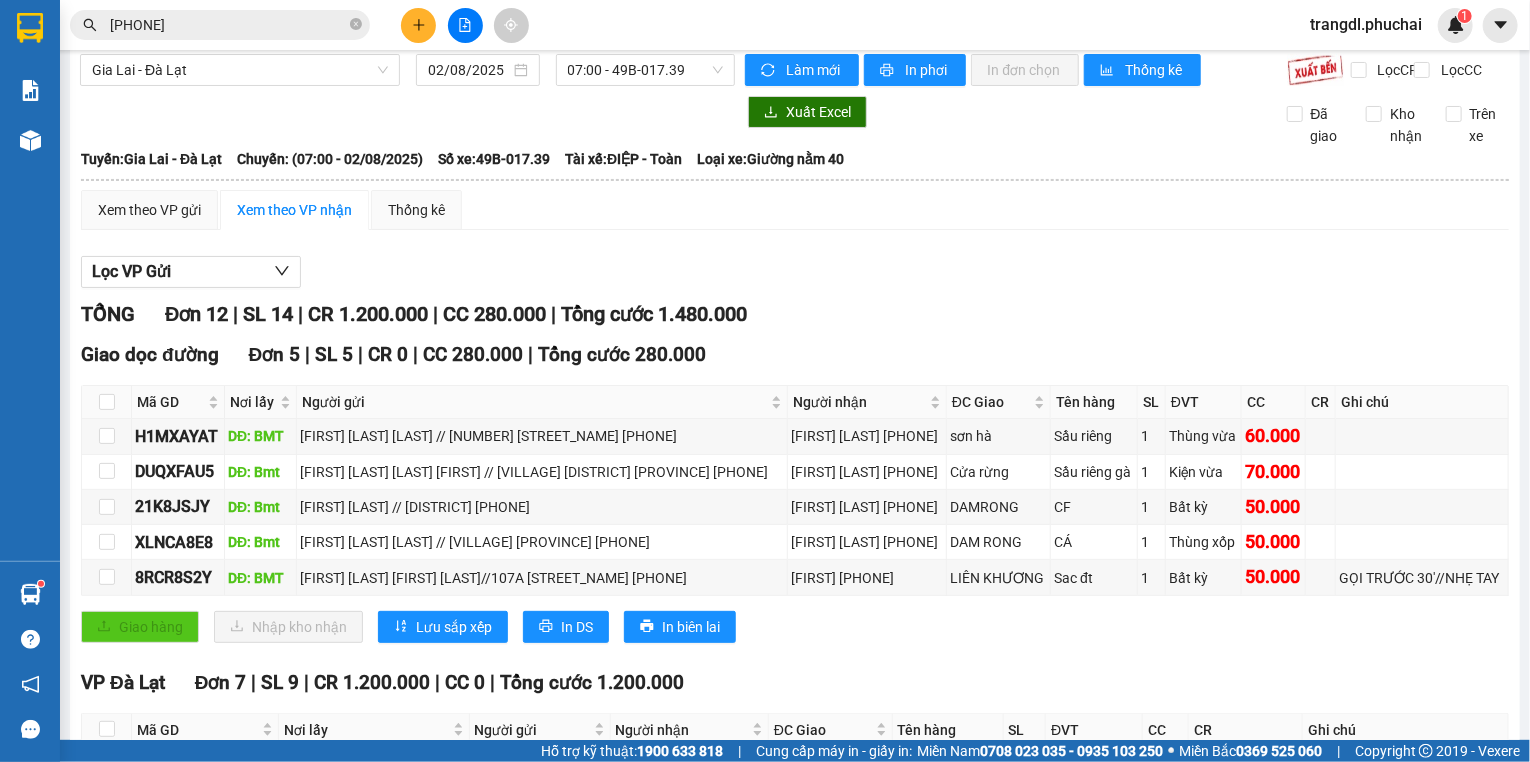 scroll, scrollTop: 0, scrollLeft: 0, axis: both 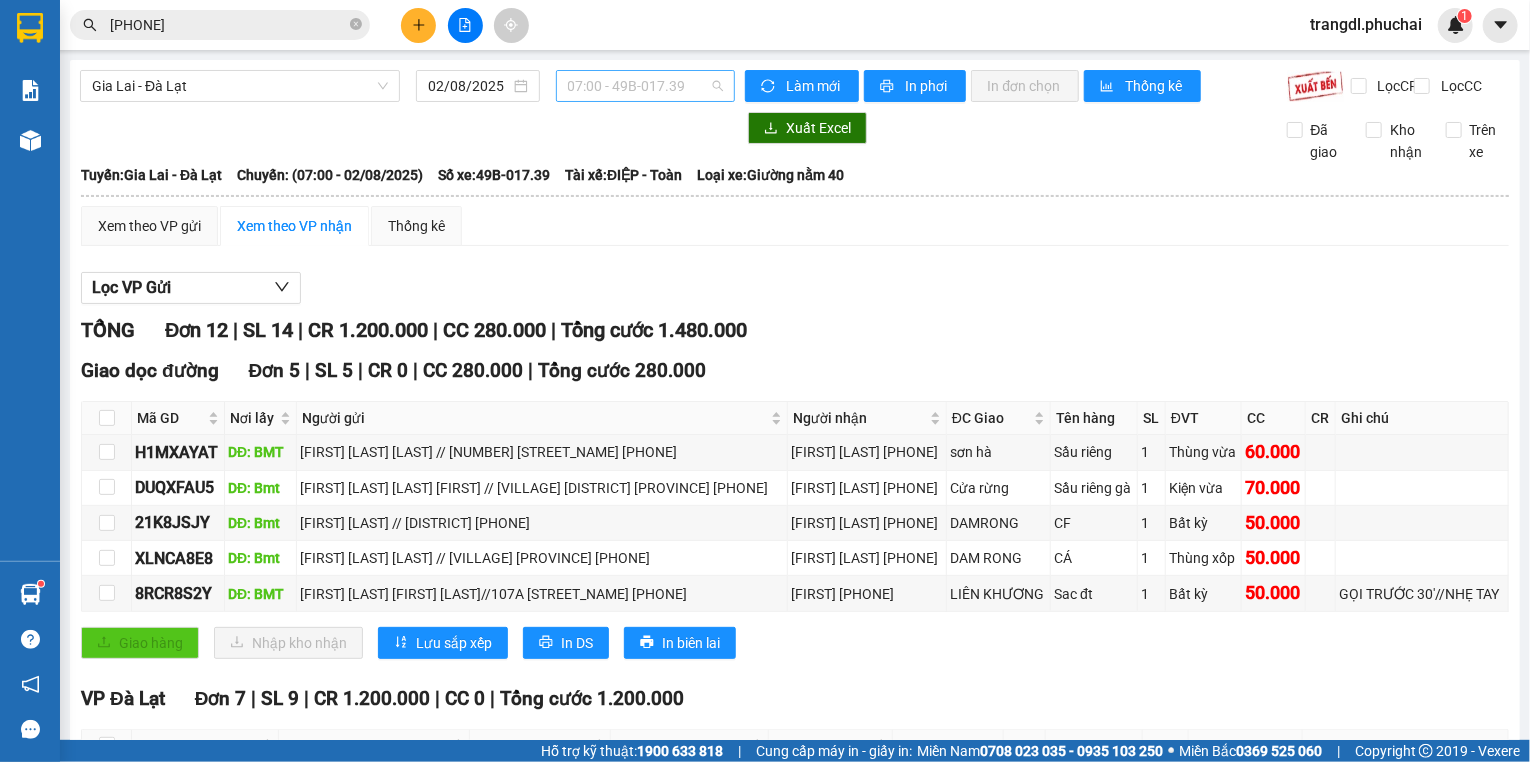 click on "07:00     - 49B-017.39" at bounding box center (646, 86) 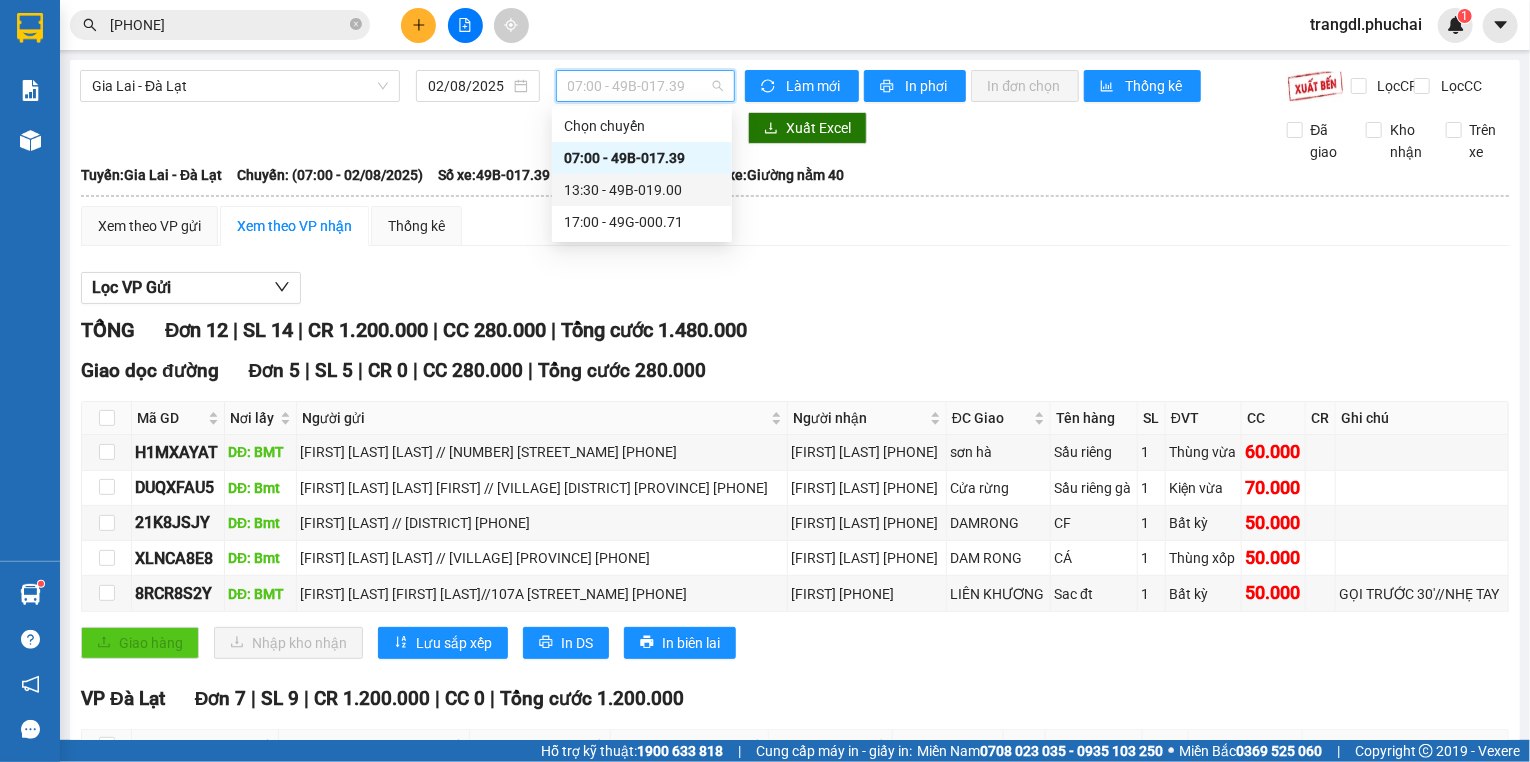 click on "[TIME] - 49B-019.00" at bounding box center [642, 190] 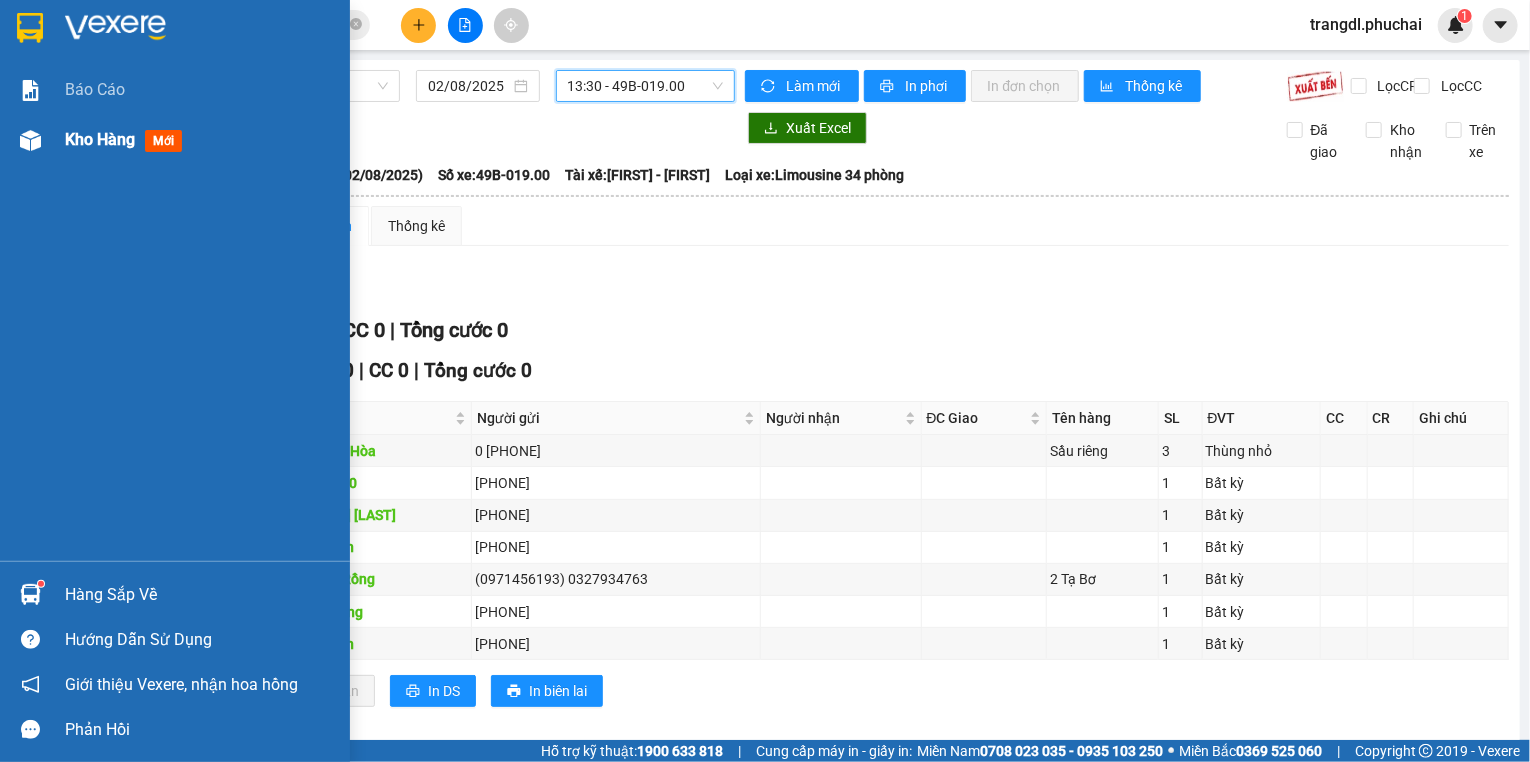 click at bounding box center [30, 140] 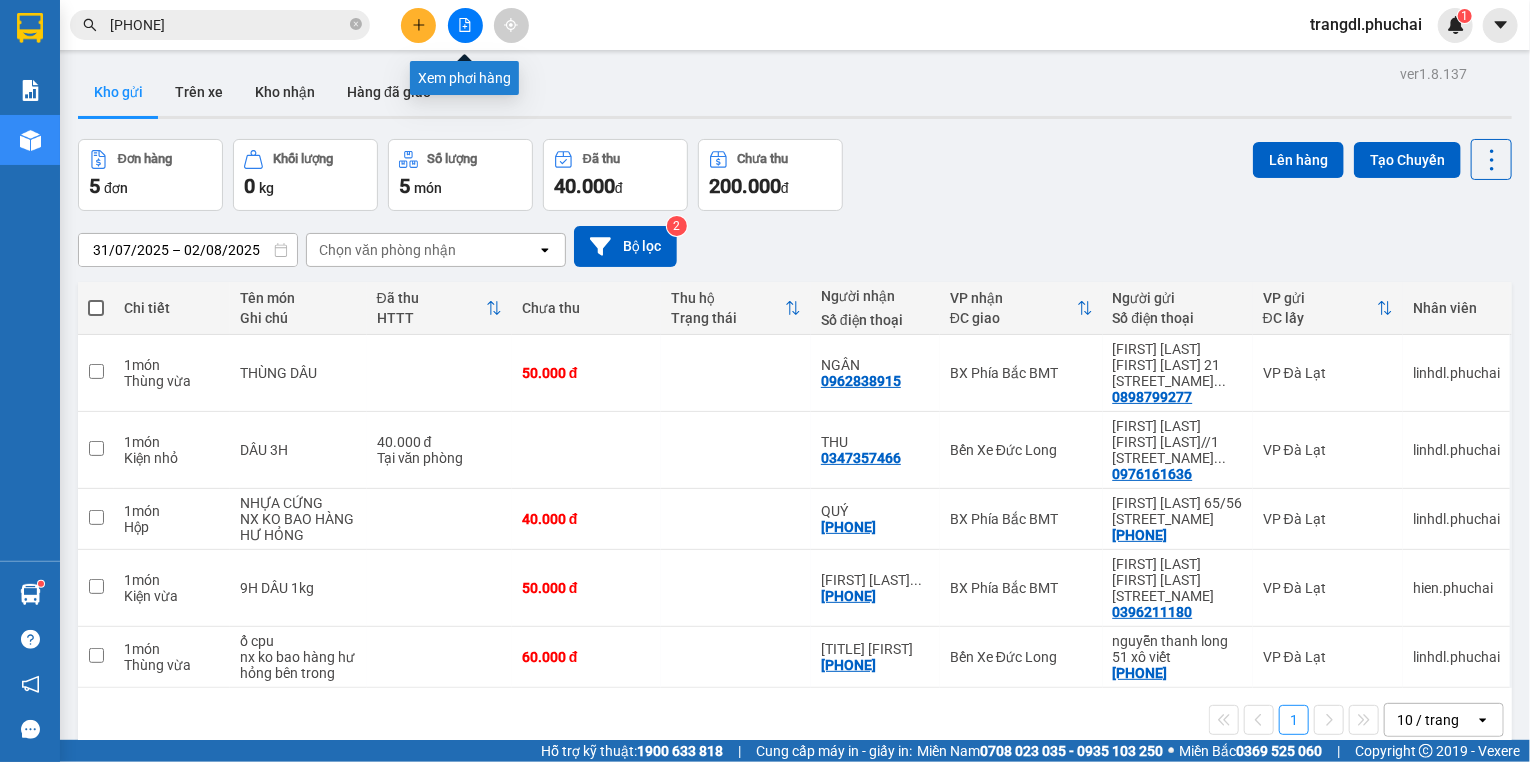 click at bounding box center (465, 25) 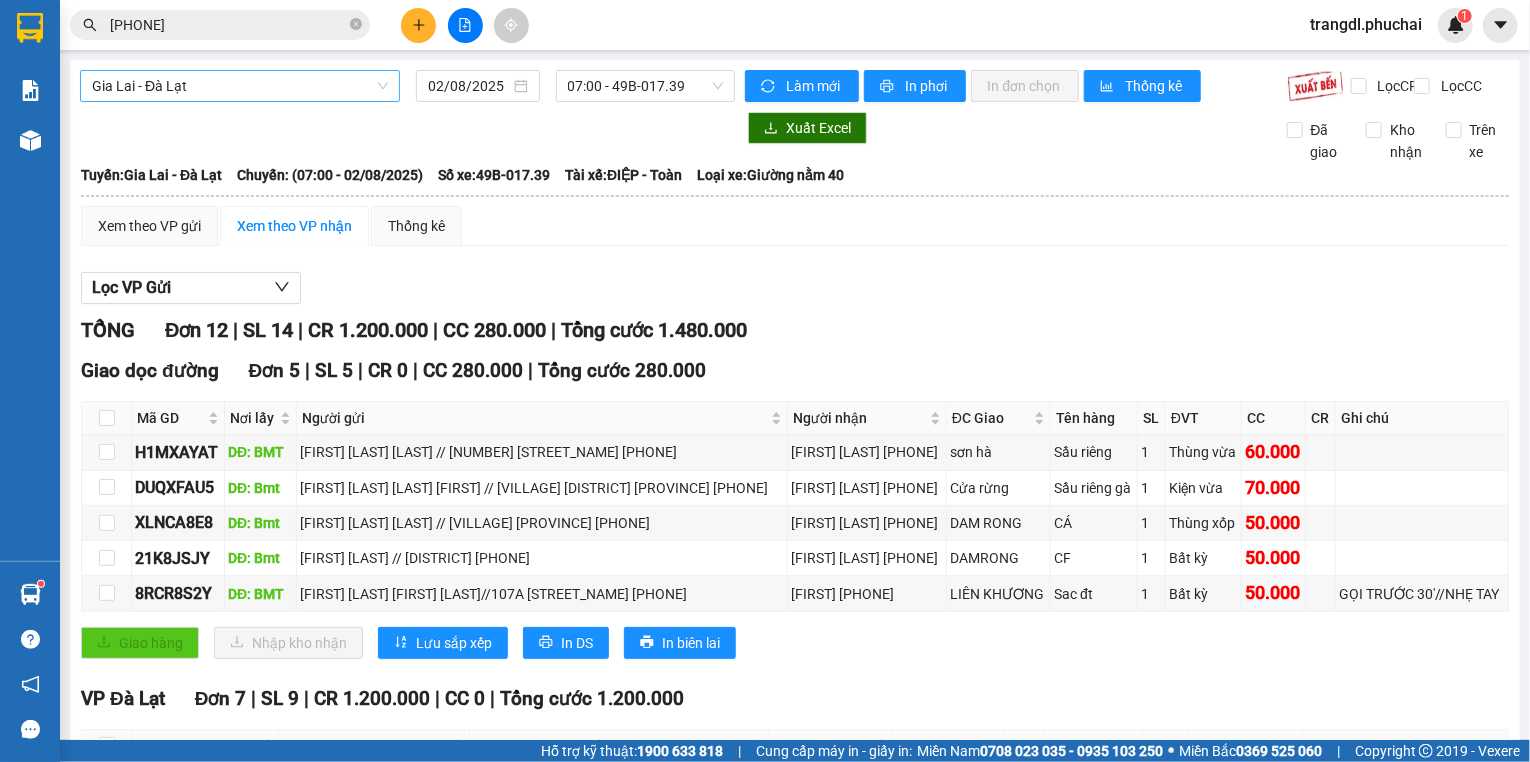 click on "Gia Lai - Đà Lạt" at bounding box center (240, 86) 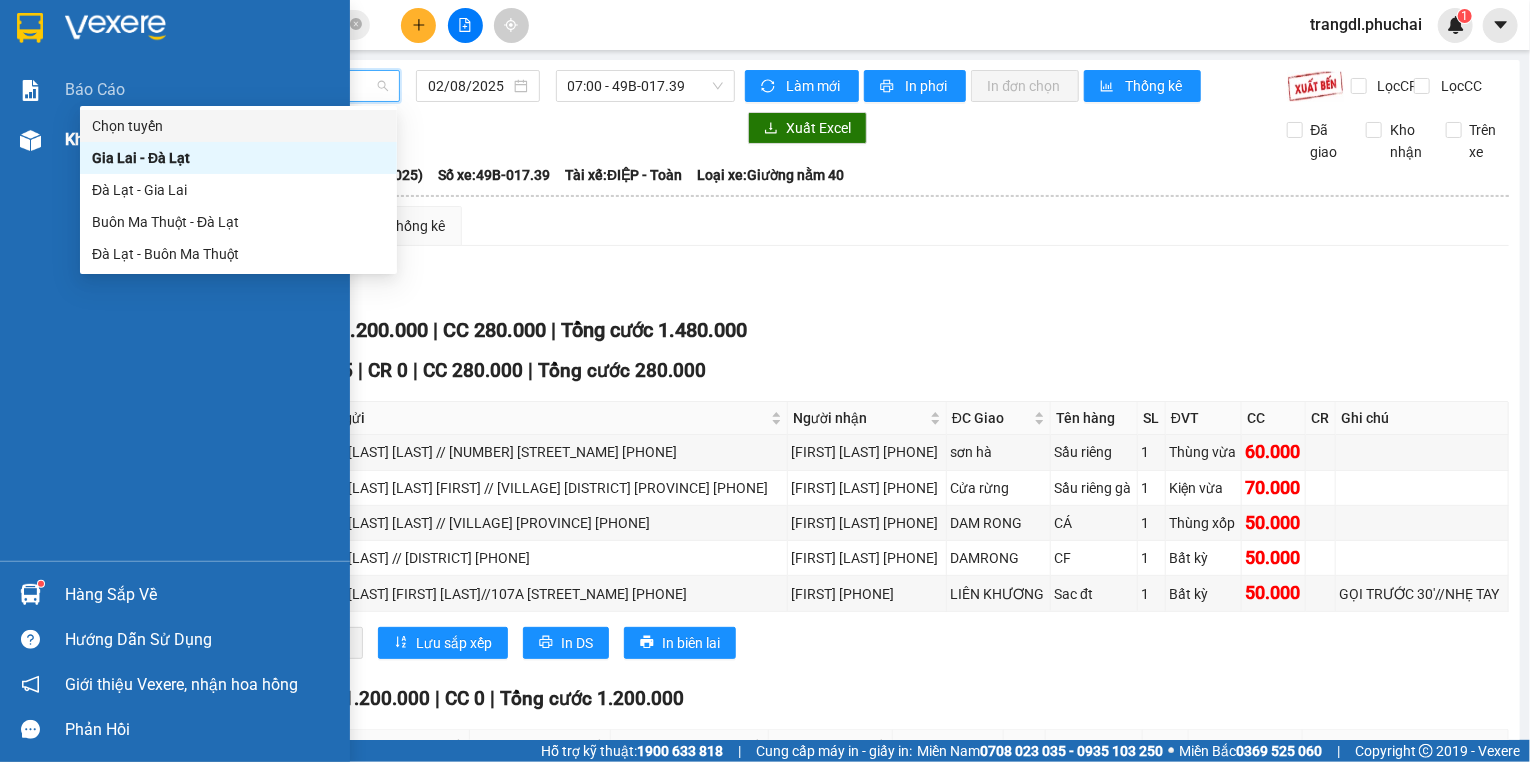 click at bounding box center [30, 140] 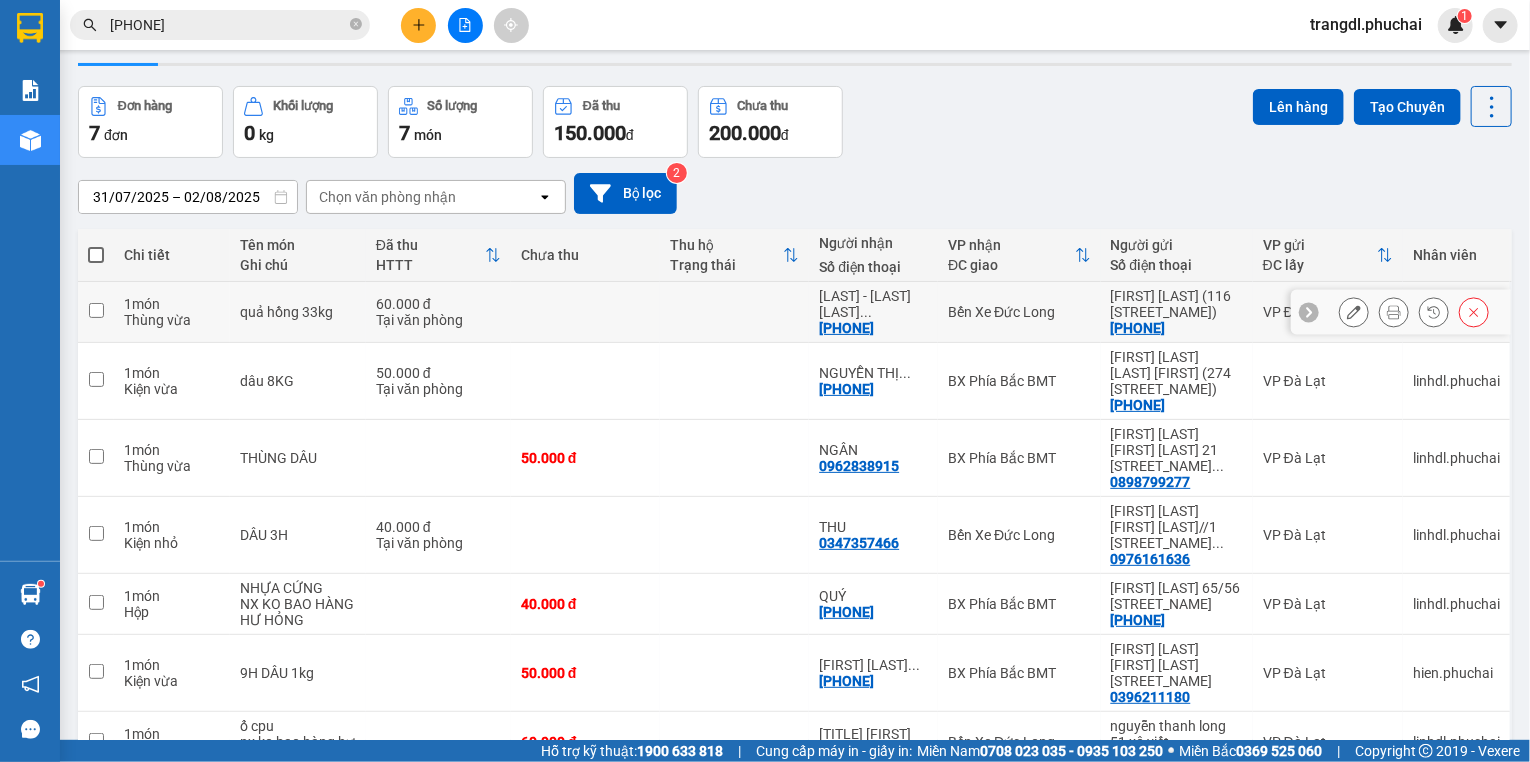 scroll, scrollTop: 101, scrollLeft: 0, axis: vertical 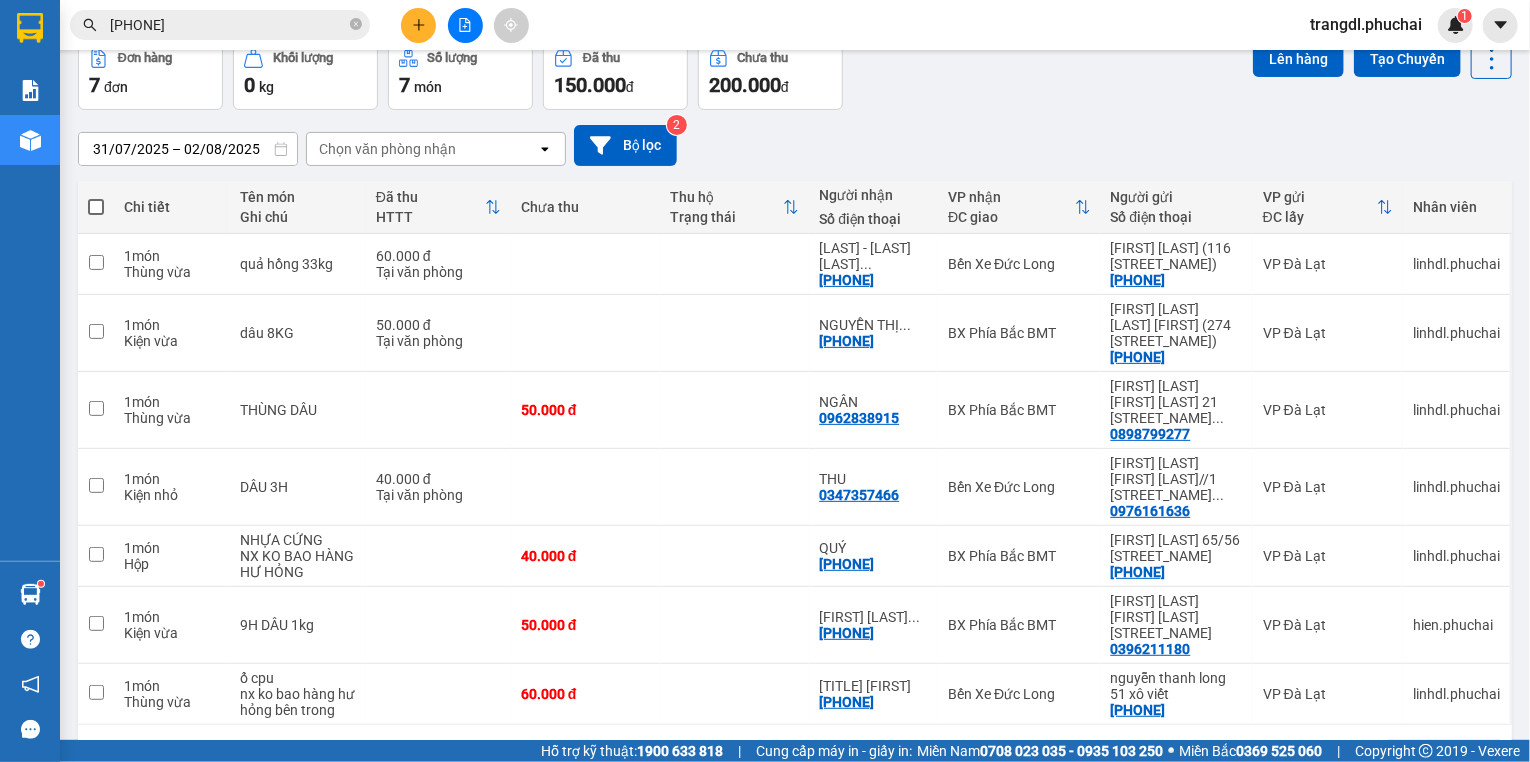 click on "31/07/2025 – 02/08/2025 Press the down arrow key to interact with the calendar and select a date. Press the escape button to close the calendar. Selected date range is from 31/07/2025 to 02/08/2025. Chọn văn phòng nhận open Bộ lọc 2" at bounding box center [795, 145] 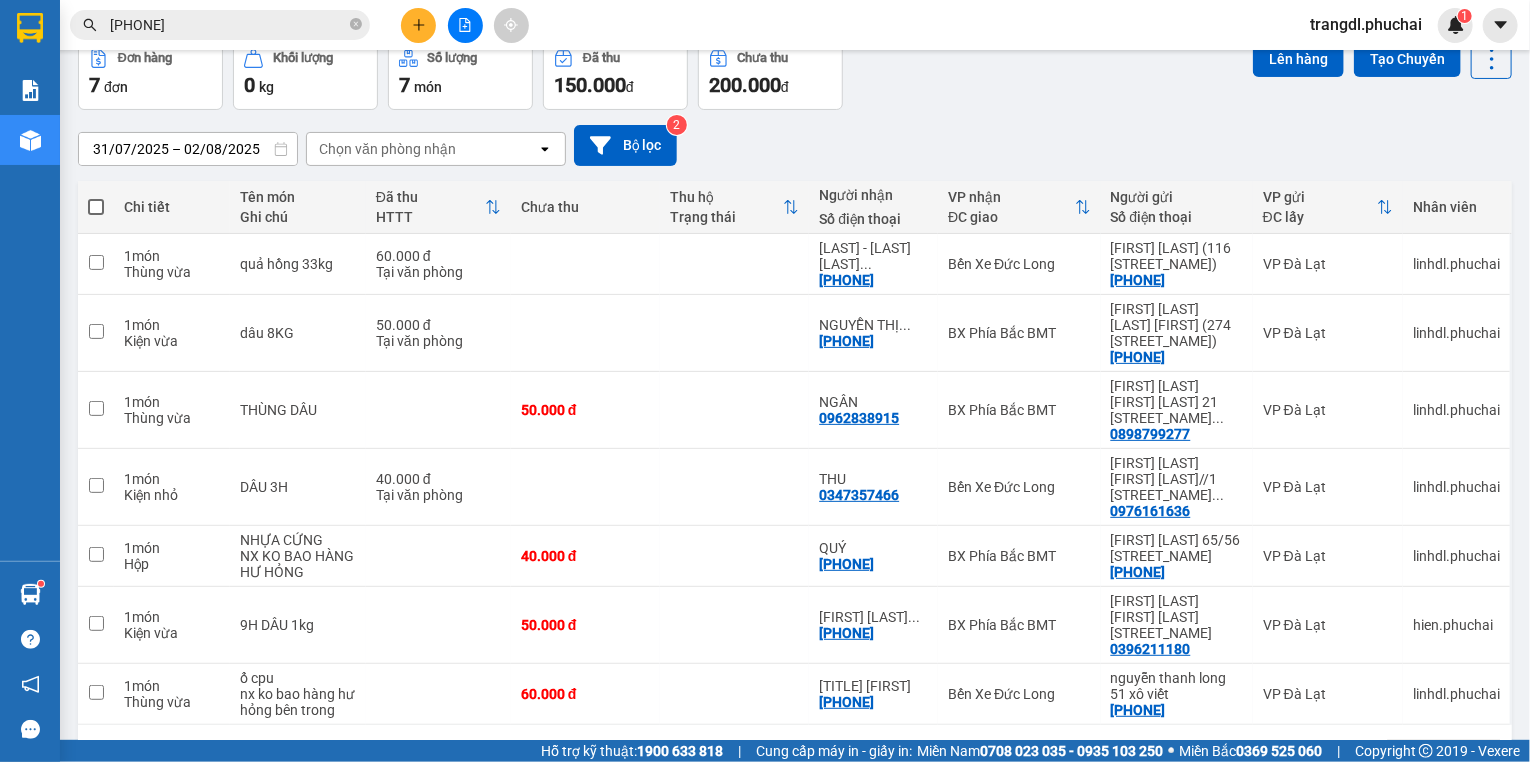 scroll, scrollTop: 0, scrollLeft: 0, axis: both 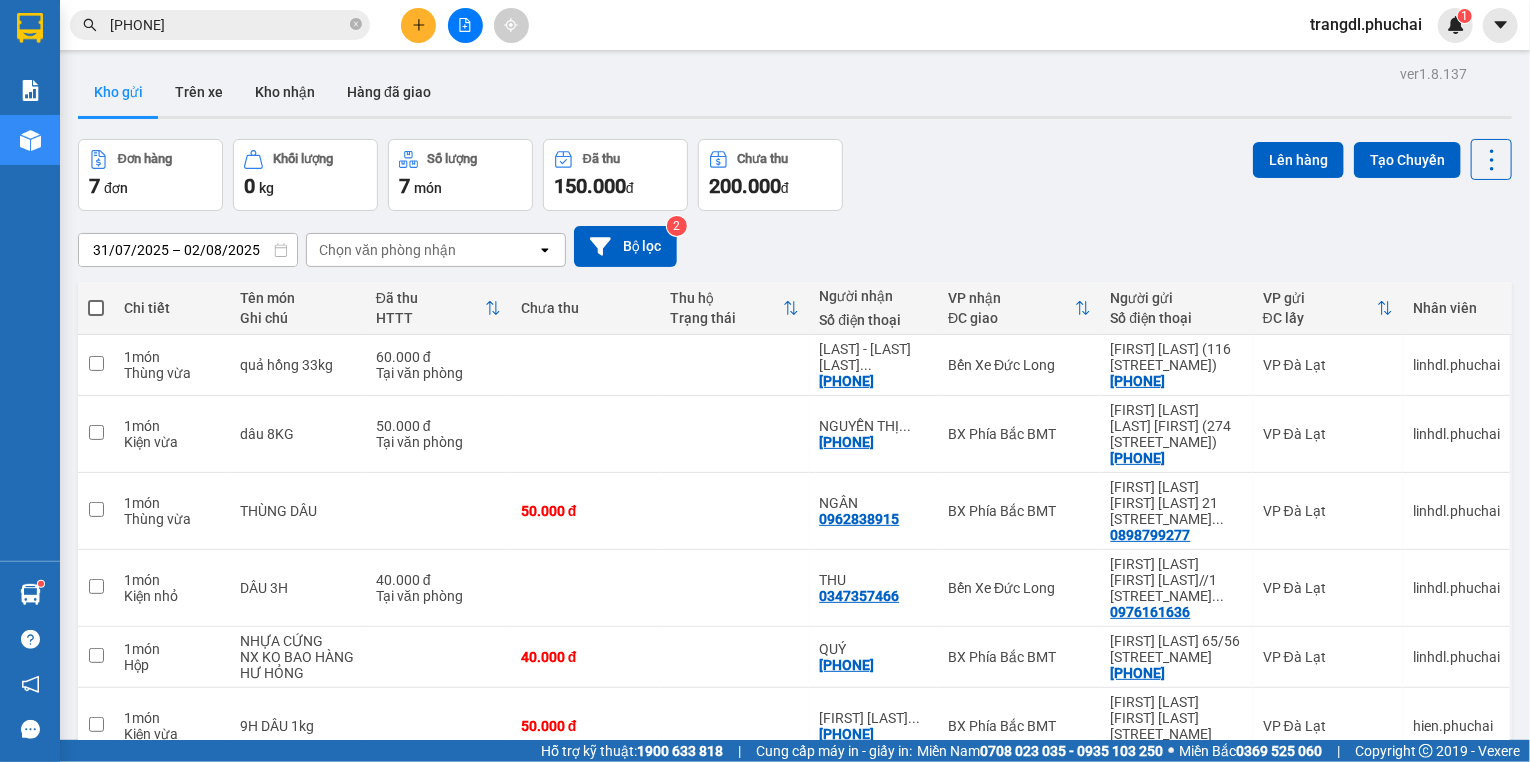 click at bounding box center [465, 25] 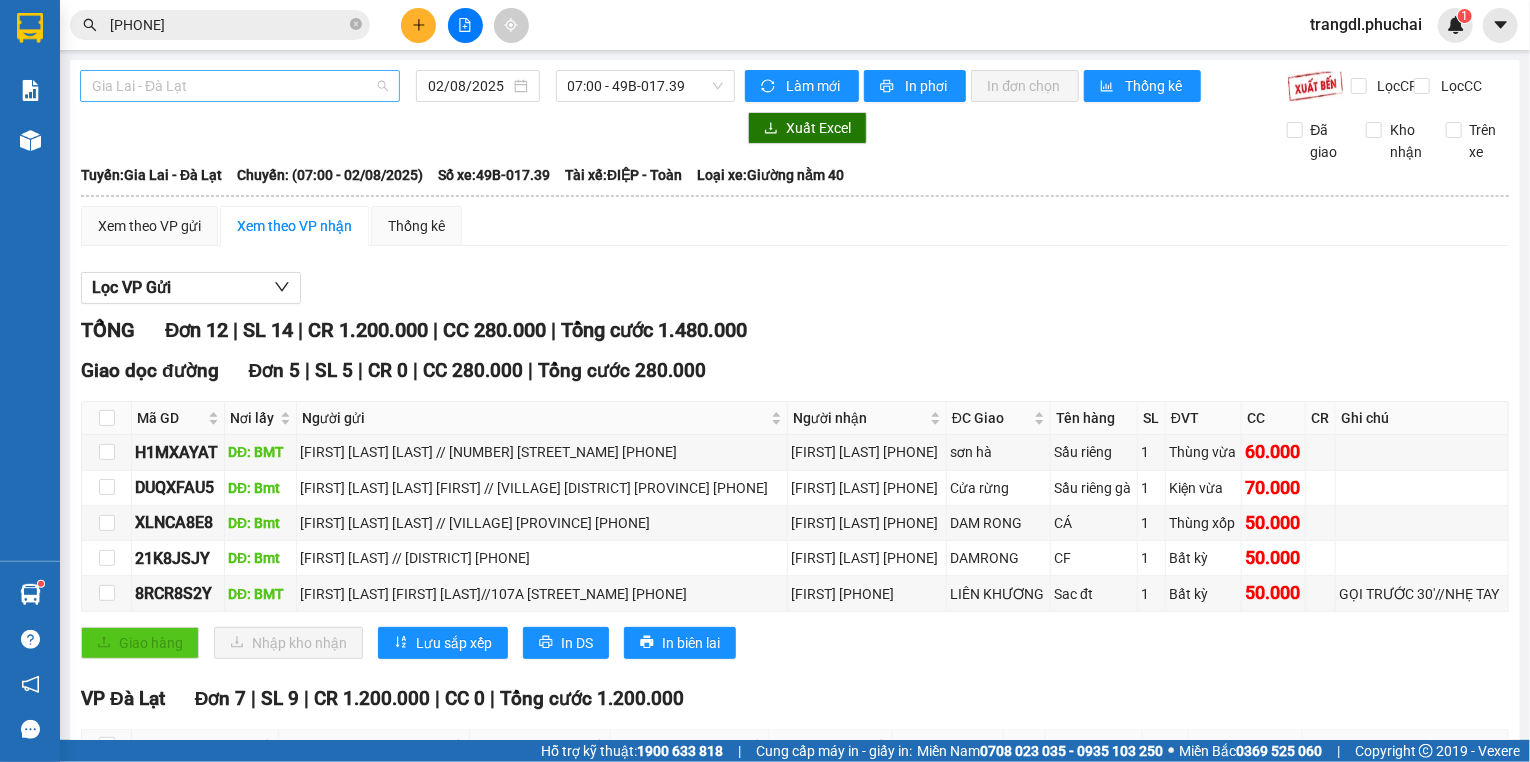 click on "Gia Lai - Đà Lạt" at bounding box center (240, 86) 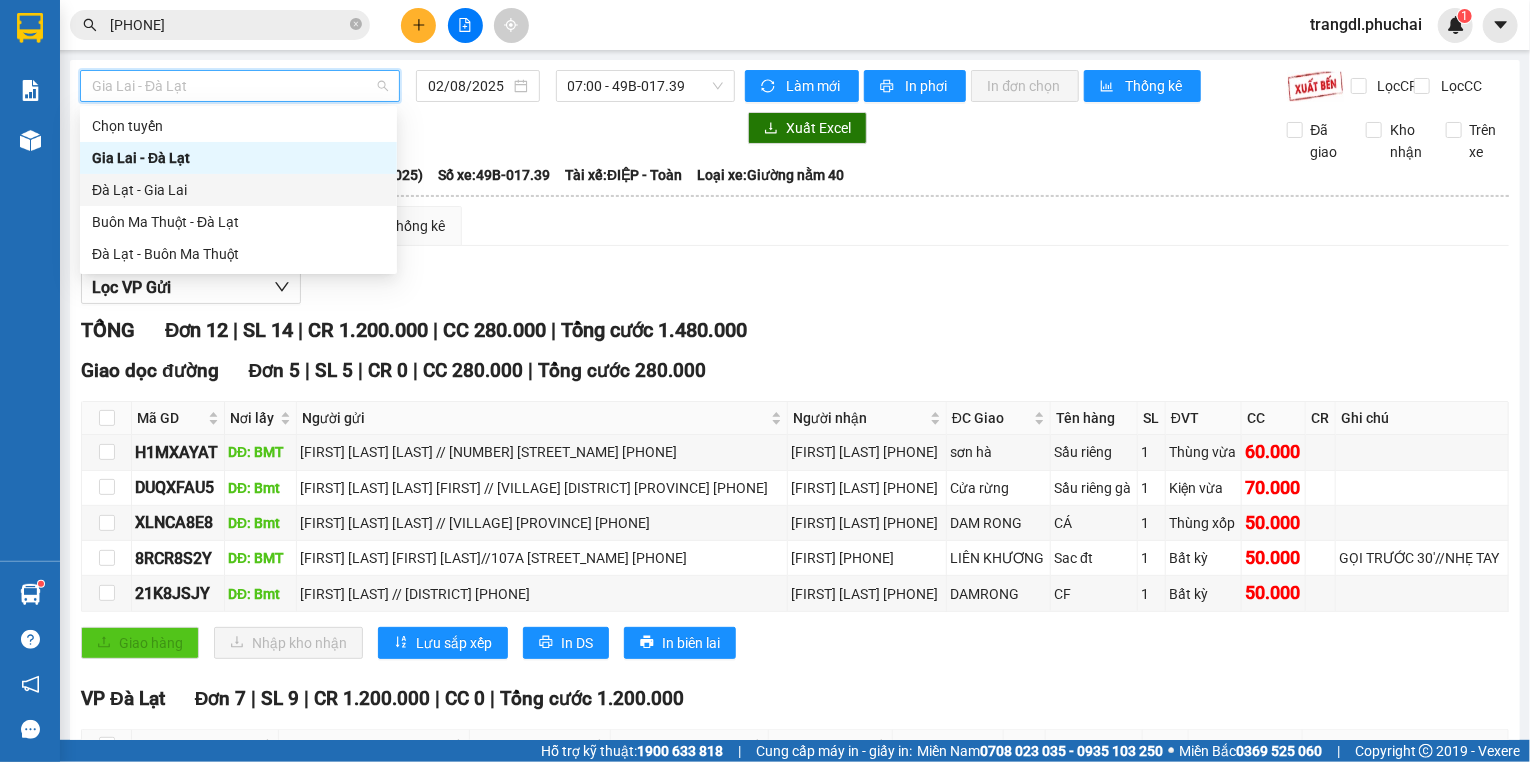 click on "Đà Lạt - Gia Lai" at bounding box center [238, 190] 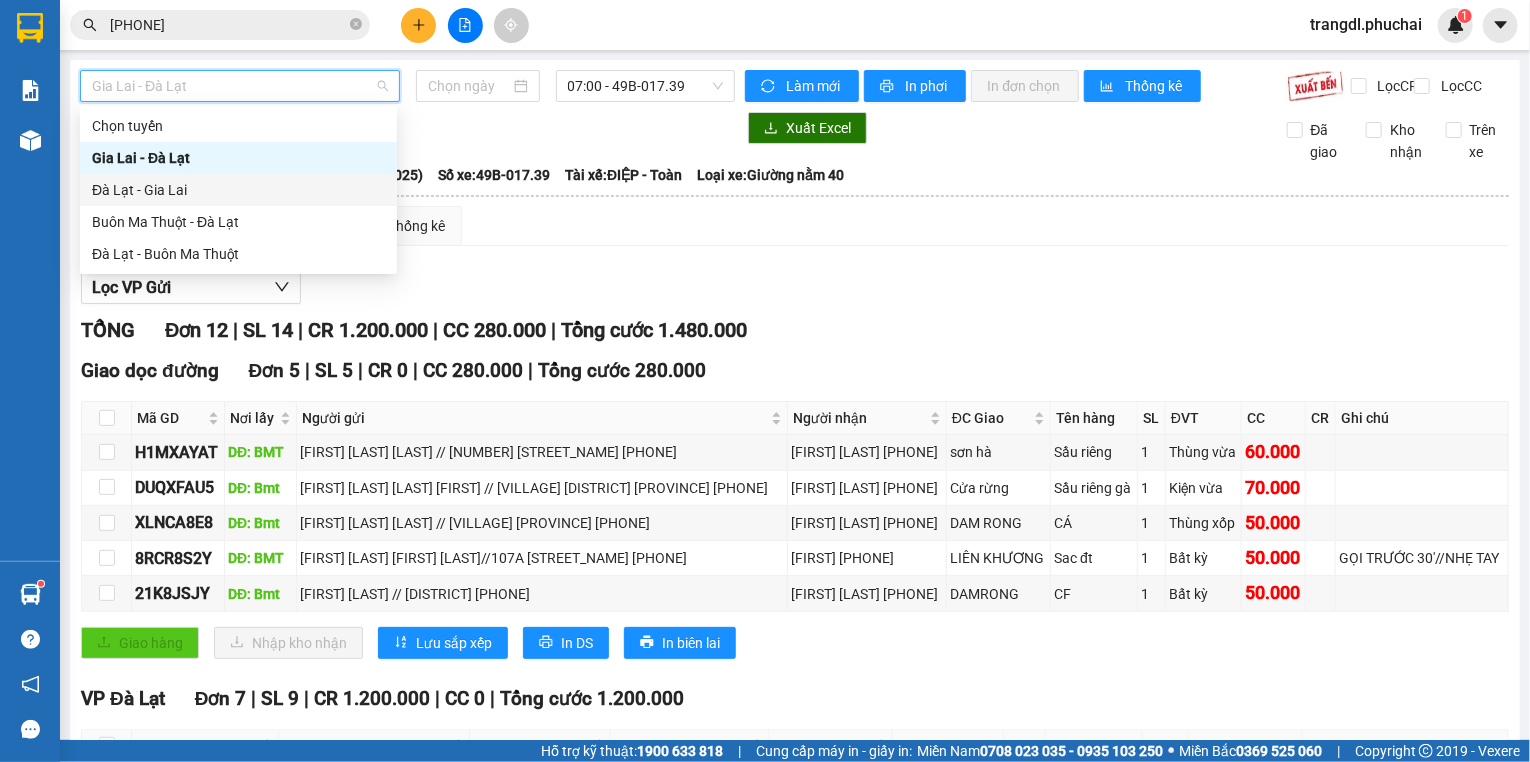 type on "02/08/2025" 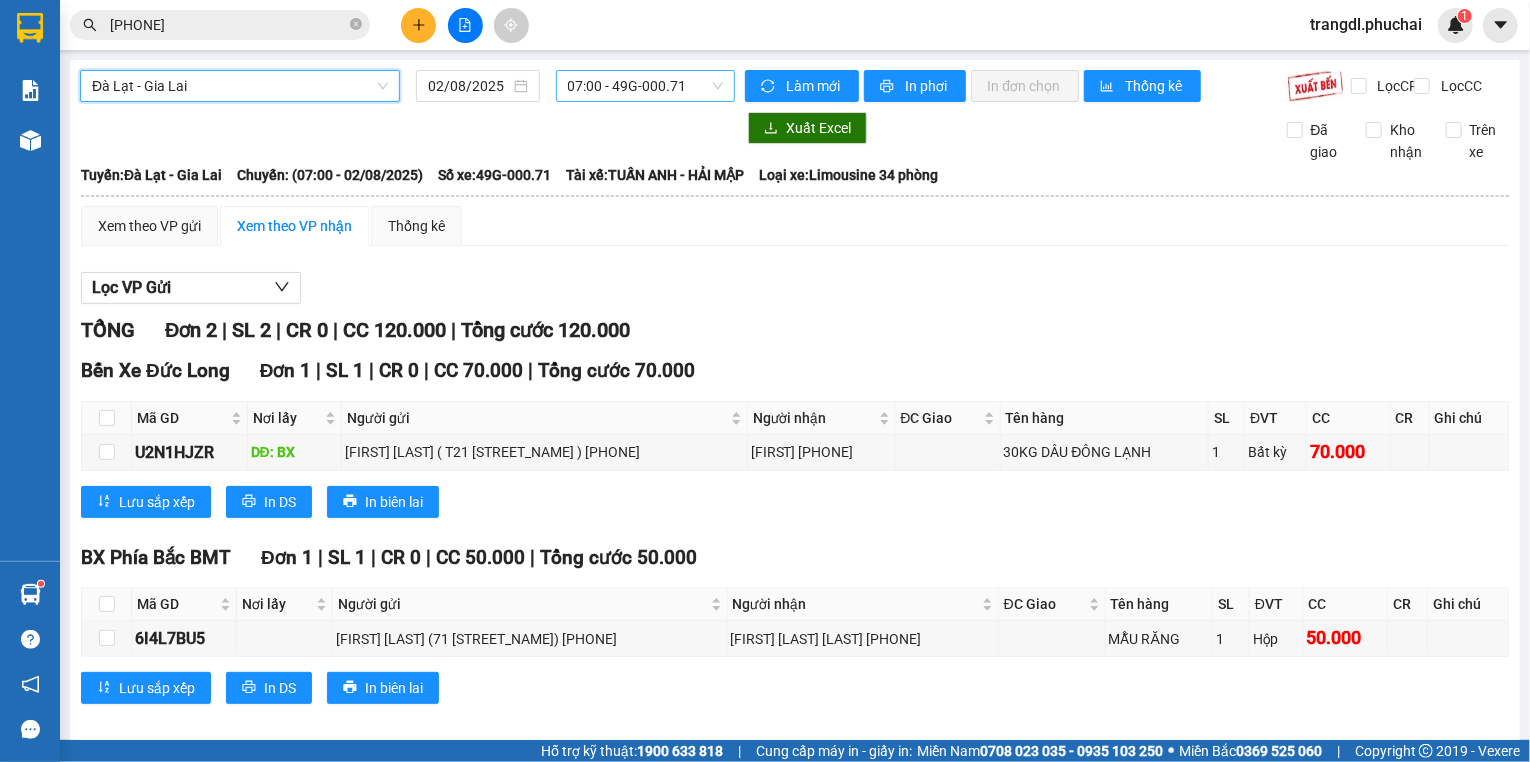 click on "07:00     - 49G-000.71" at bounding box center [646, 86] 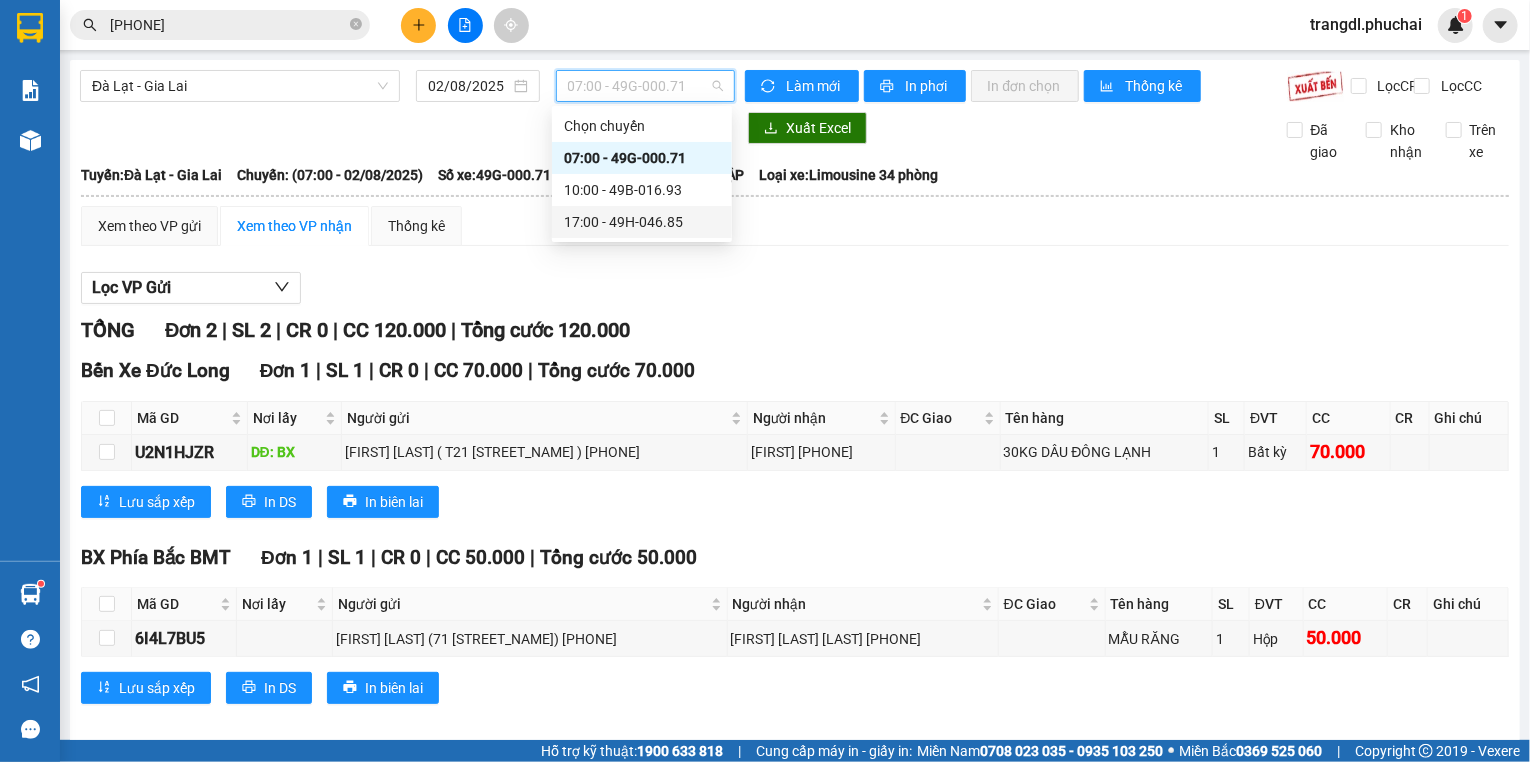 click on "[TIME] - 49H-046.85" at bounding box center (642, 222) 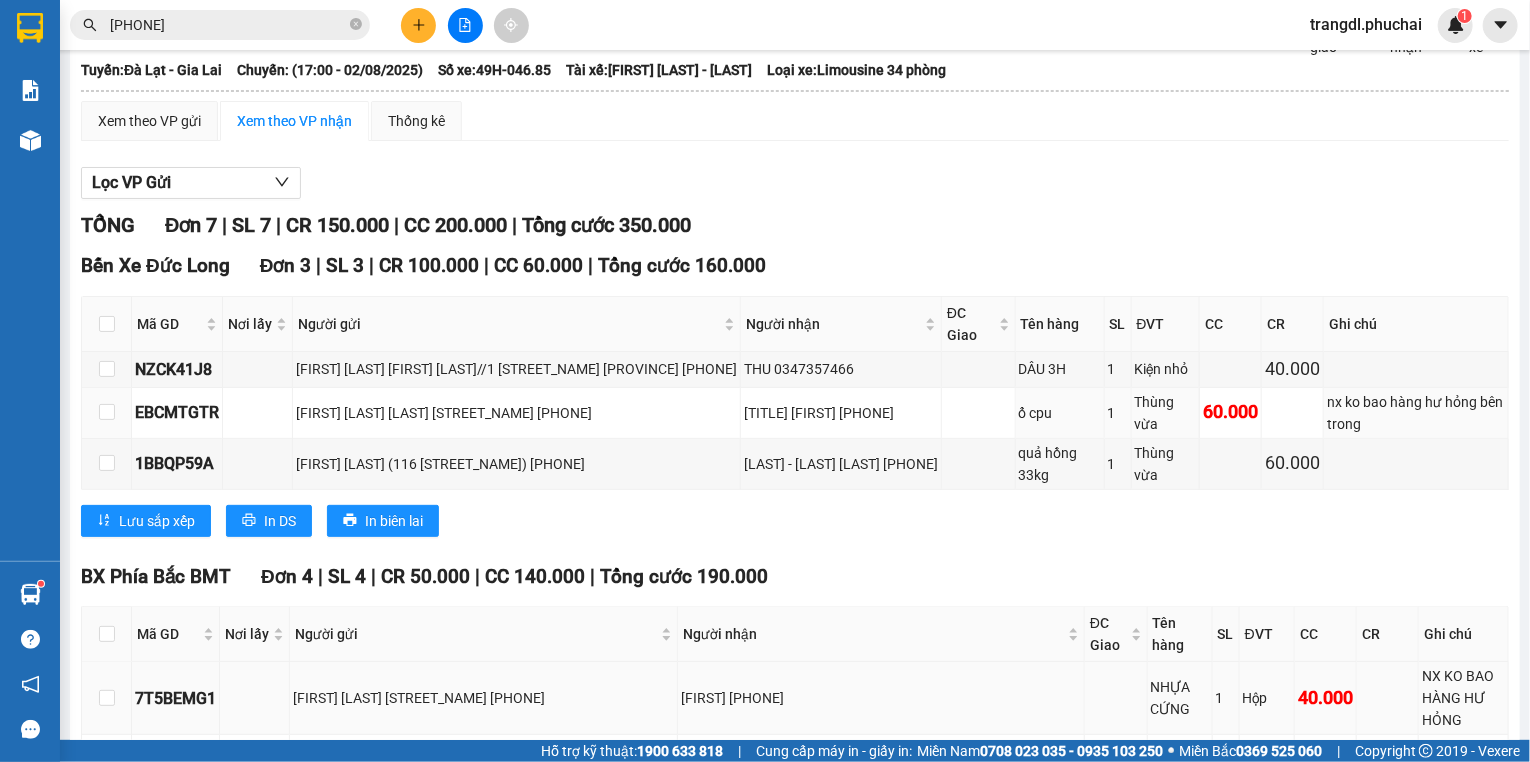 scroll, scrollTop: 279, scrollLeft: 0, axis: vertical 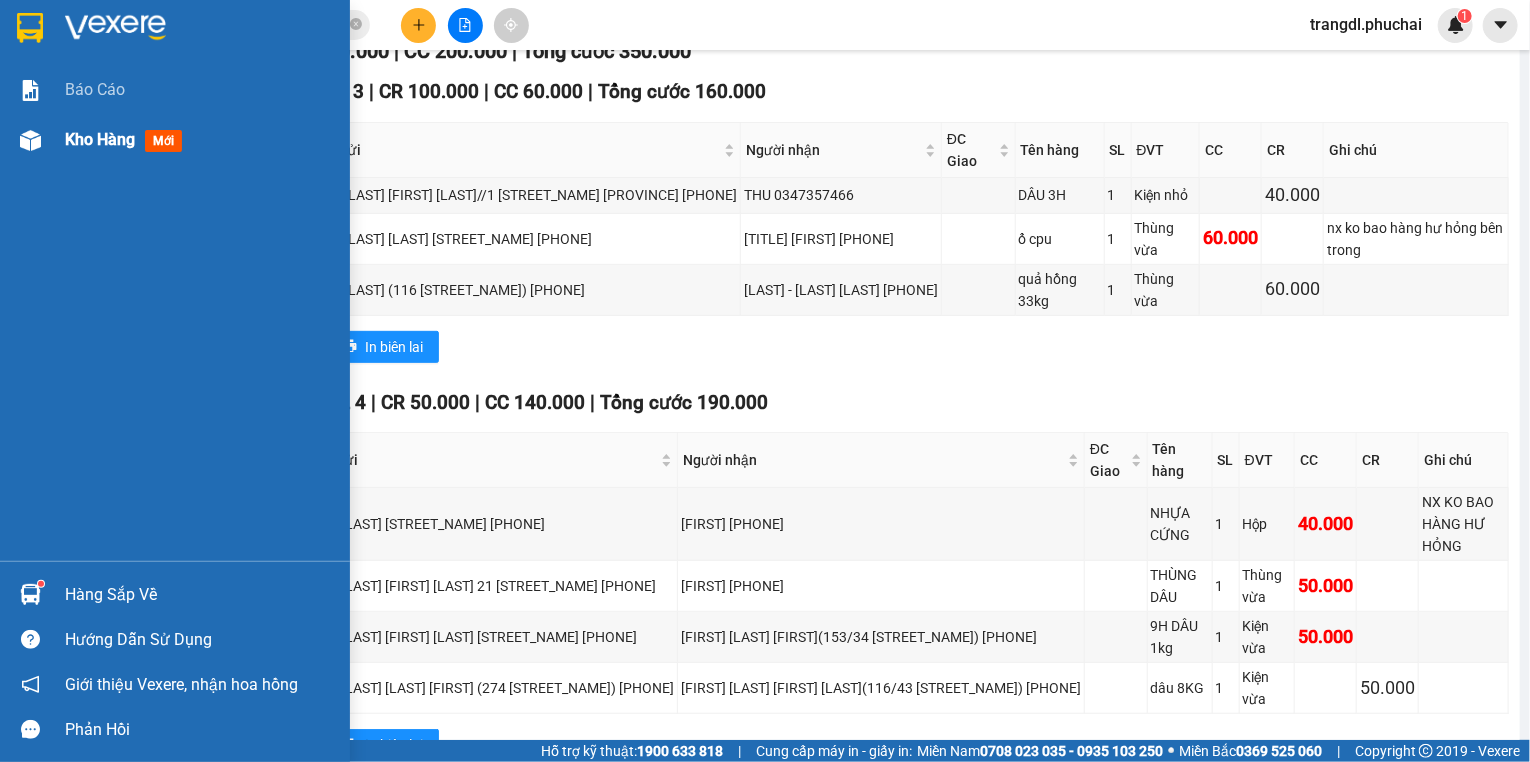 click on "Kho hàng mới" at bounding box center [175, 140] 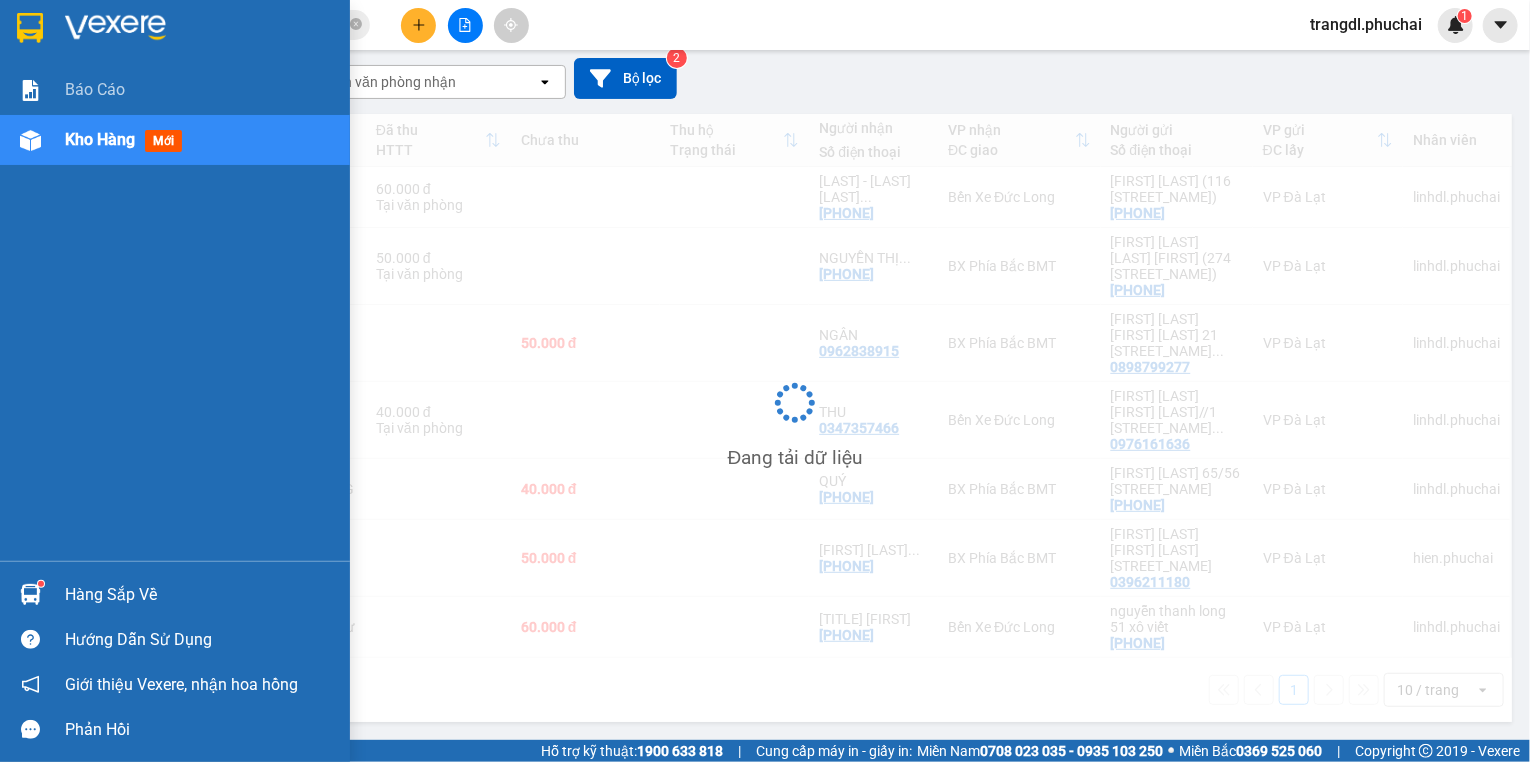 scroll, scrollTop: 92, scrollLeft: 0, axis: vertical 